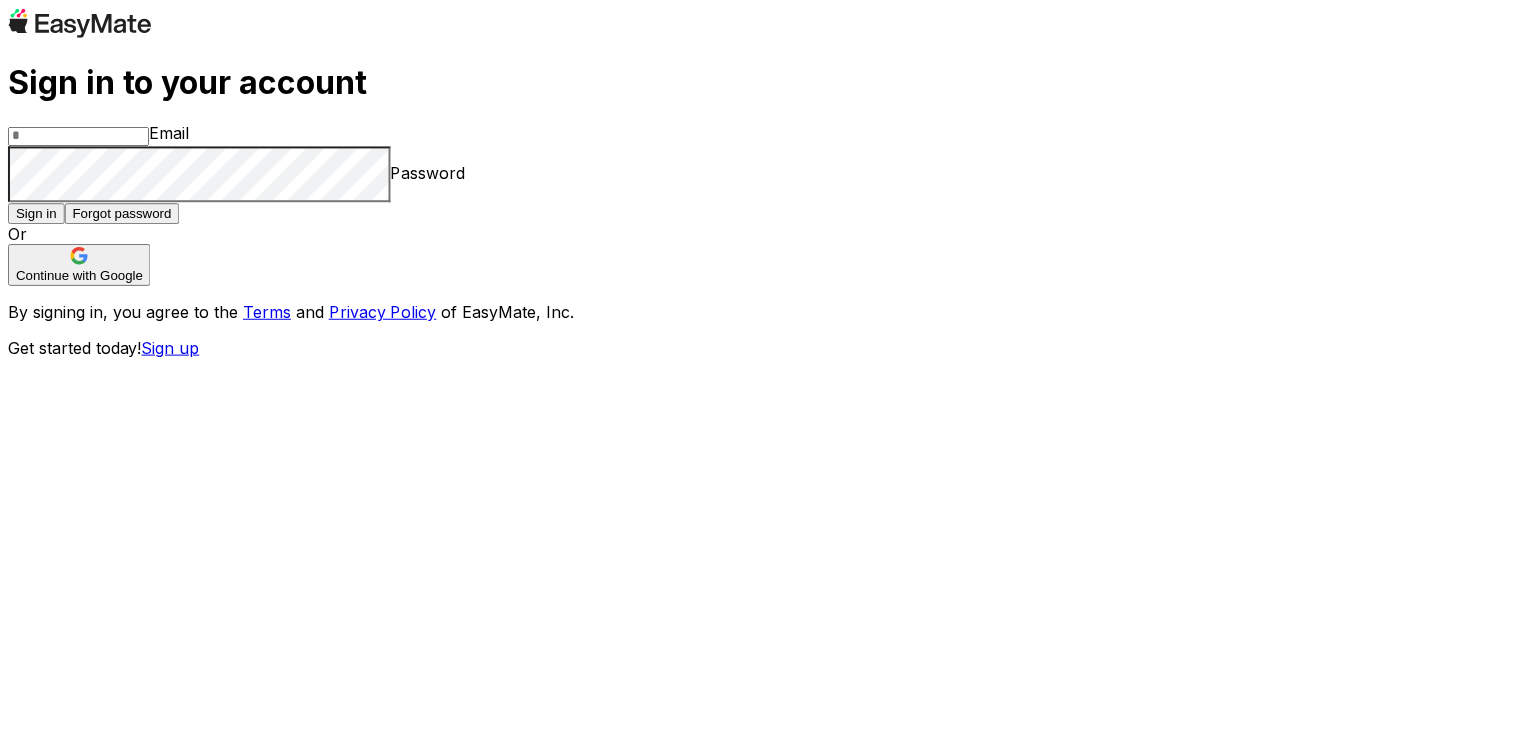 scroll, scrollTop: 0, scrollLeft: 0, axis: both 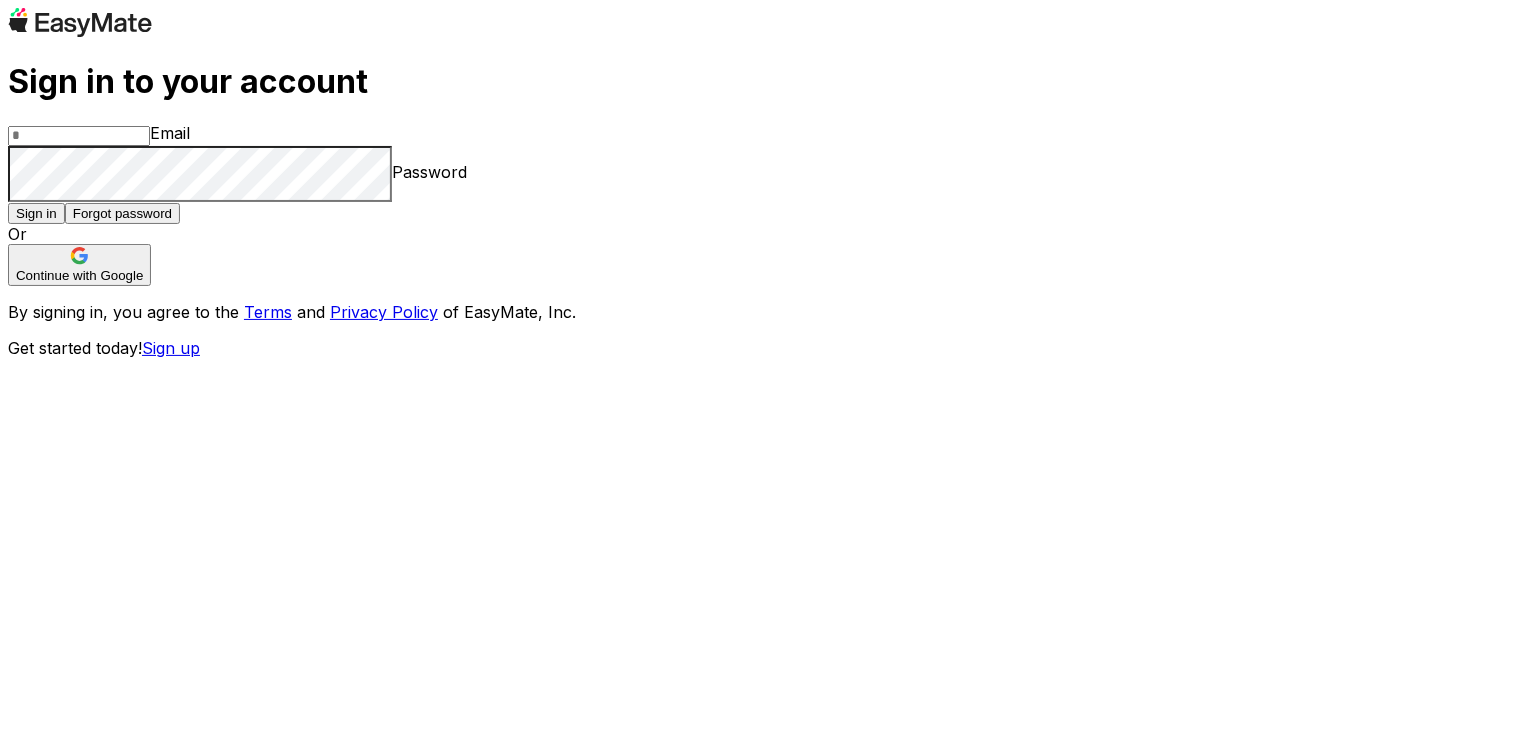click at bounding box center [79, 136] 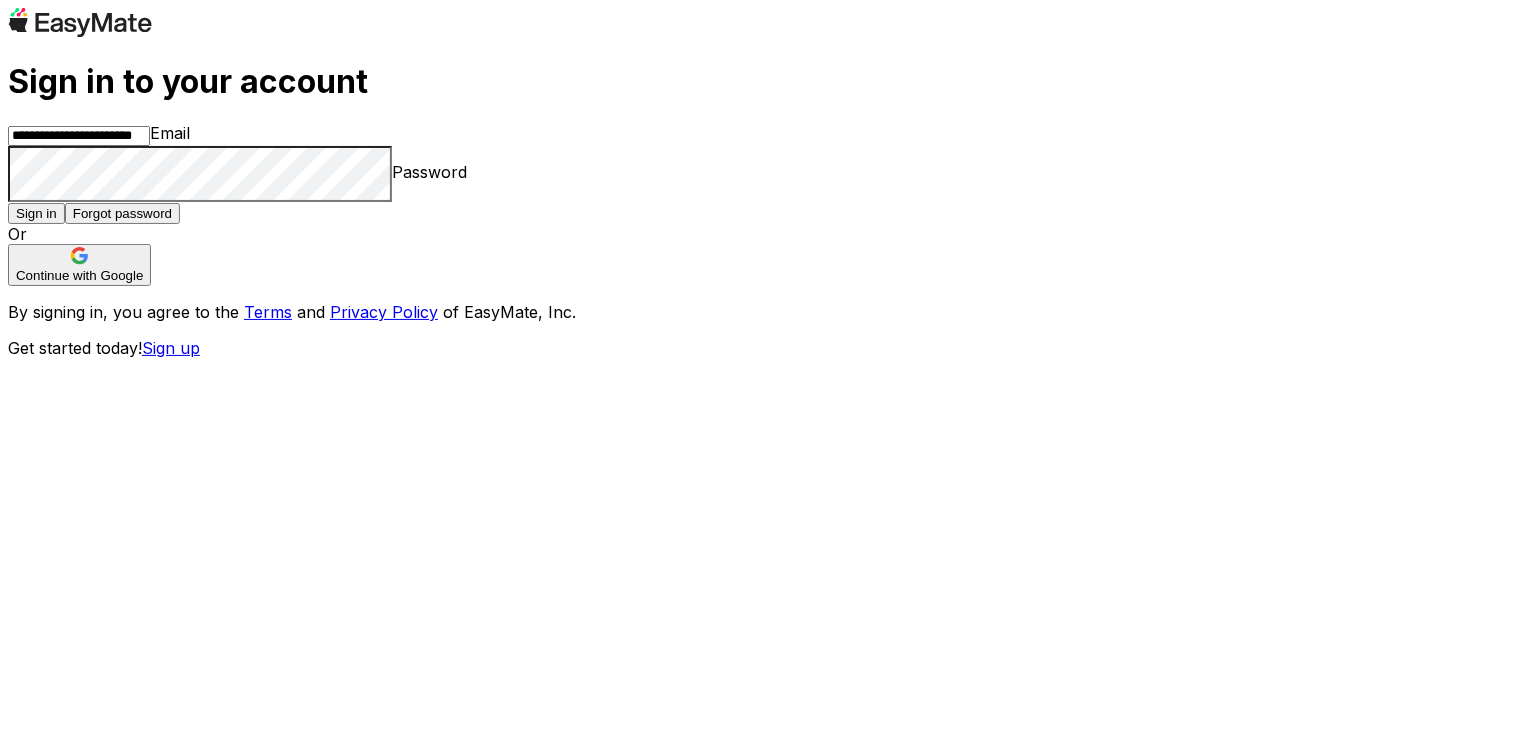 click on "Sign in" at bounding box center [36, 213] 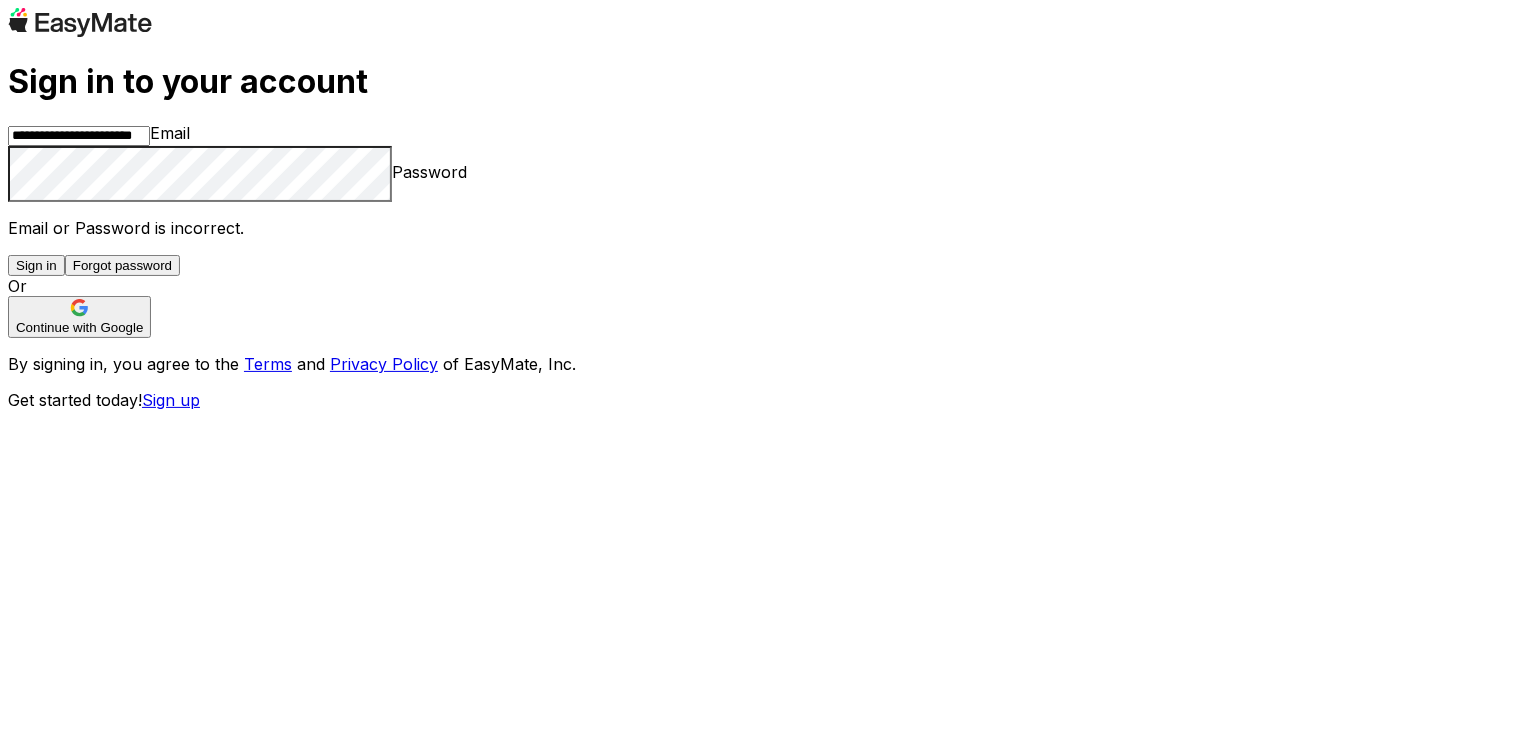 click on "Continue with Google" at bounding box center [79, 317] 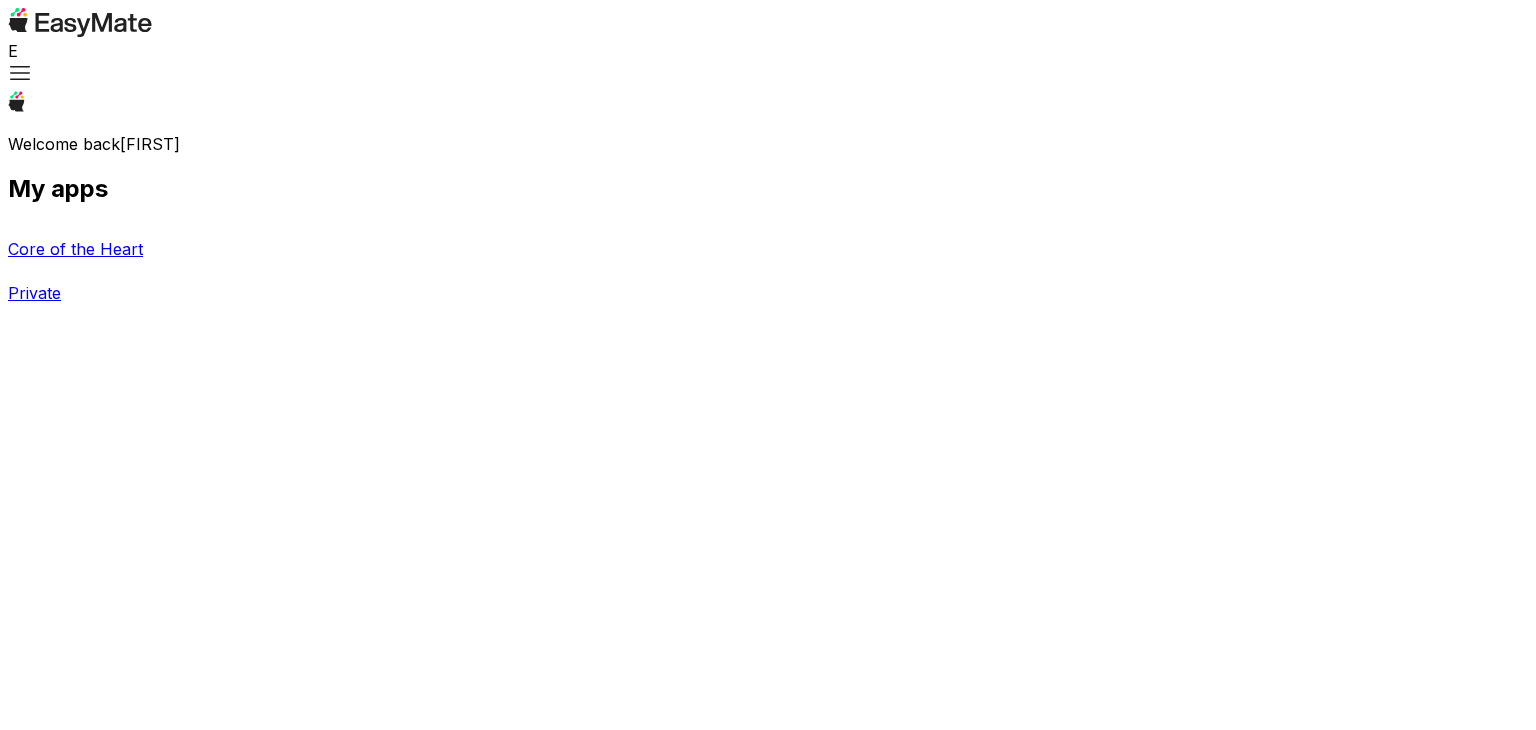 scroll, scrollTop: 0, scrollLeft: 0, axis: both 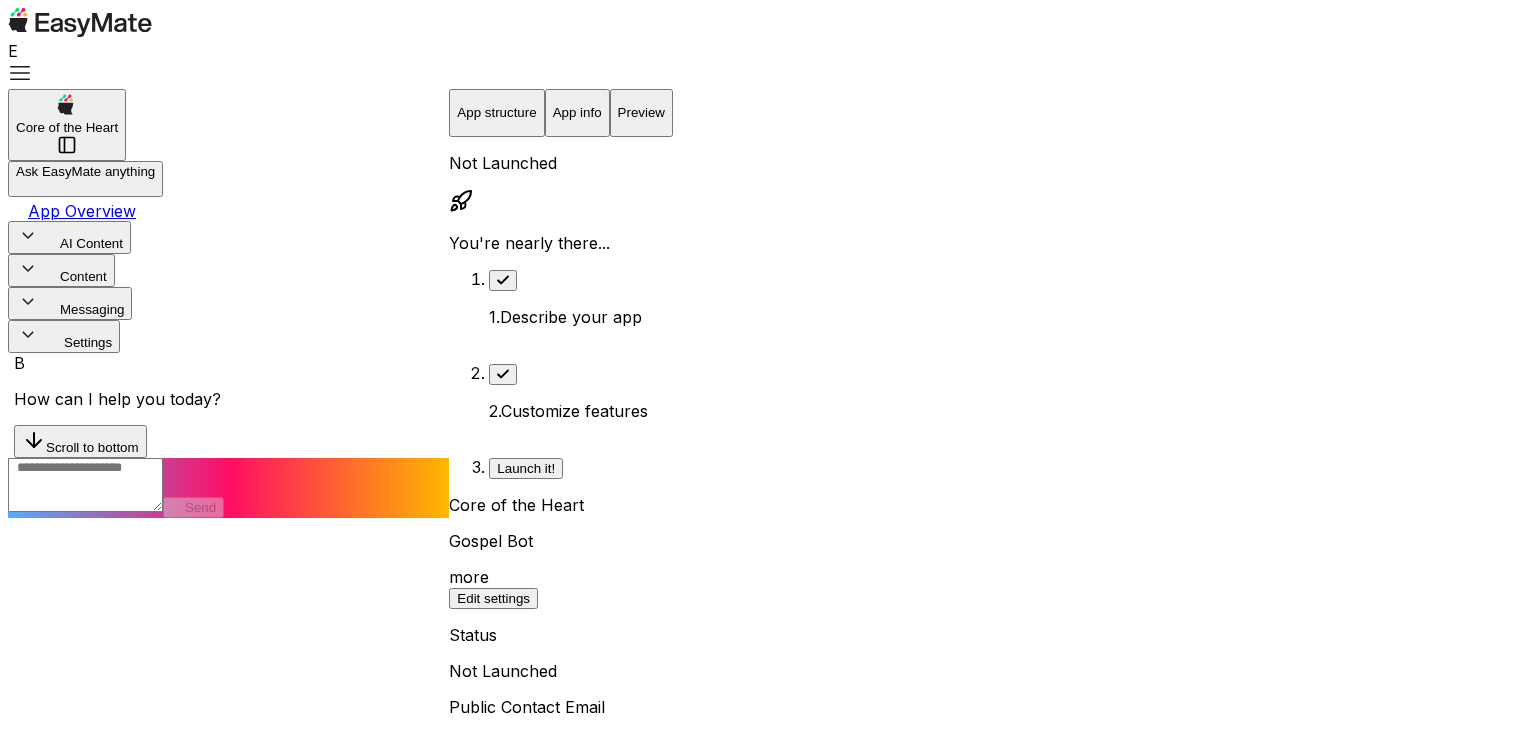 click on "Gospel Bot" at bounding box center [988, 541] 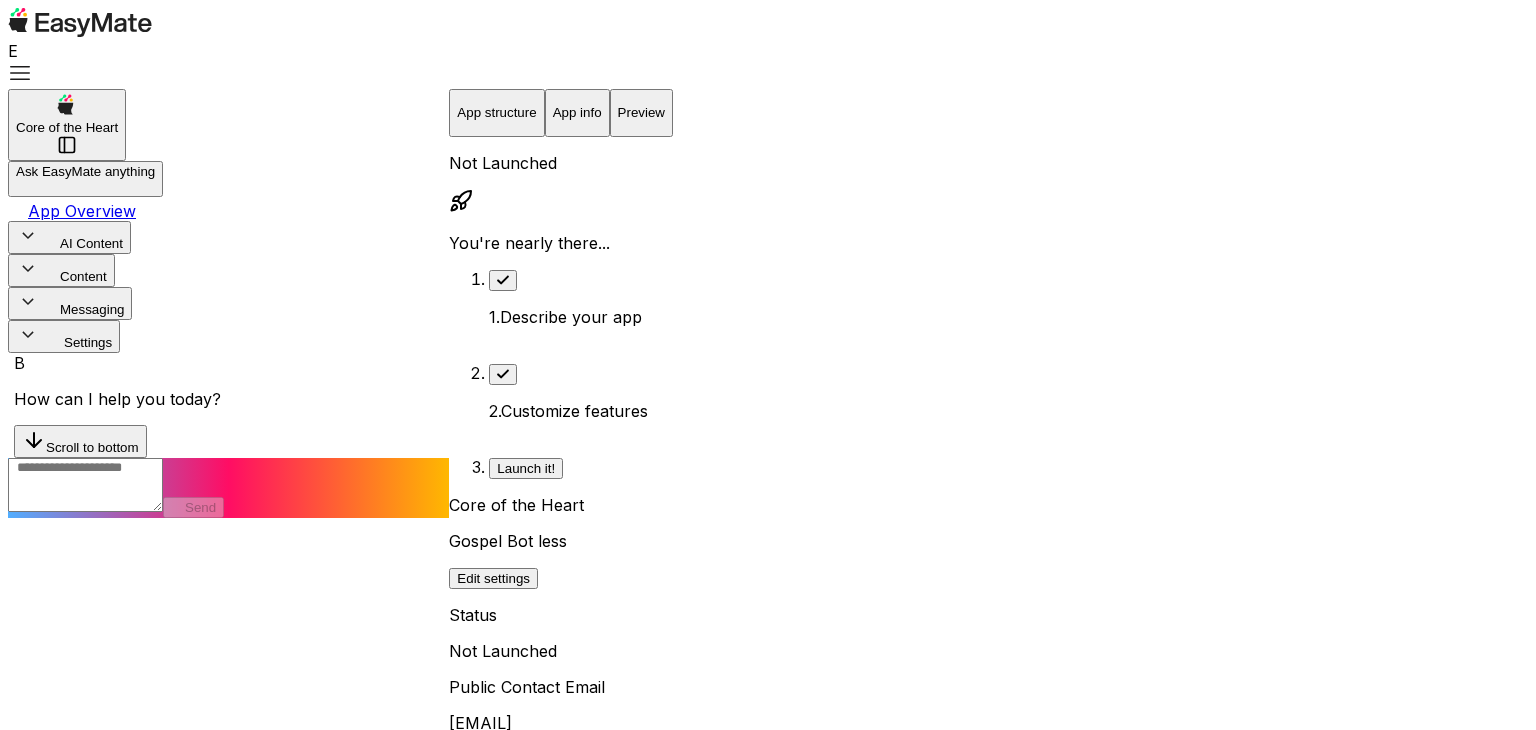 click on "Gospel Bot   less" at bounding box center (988, 541) 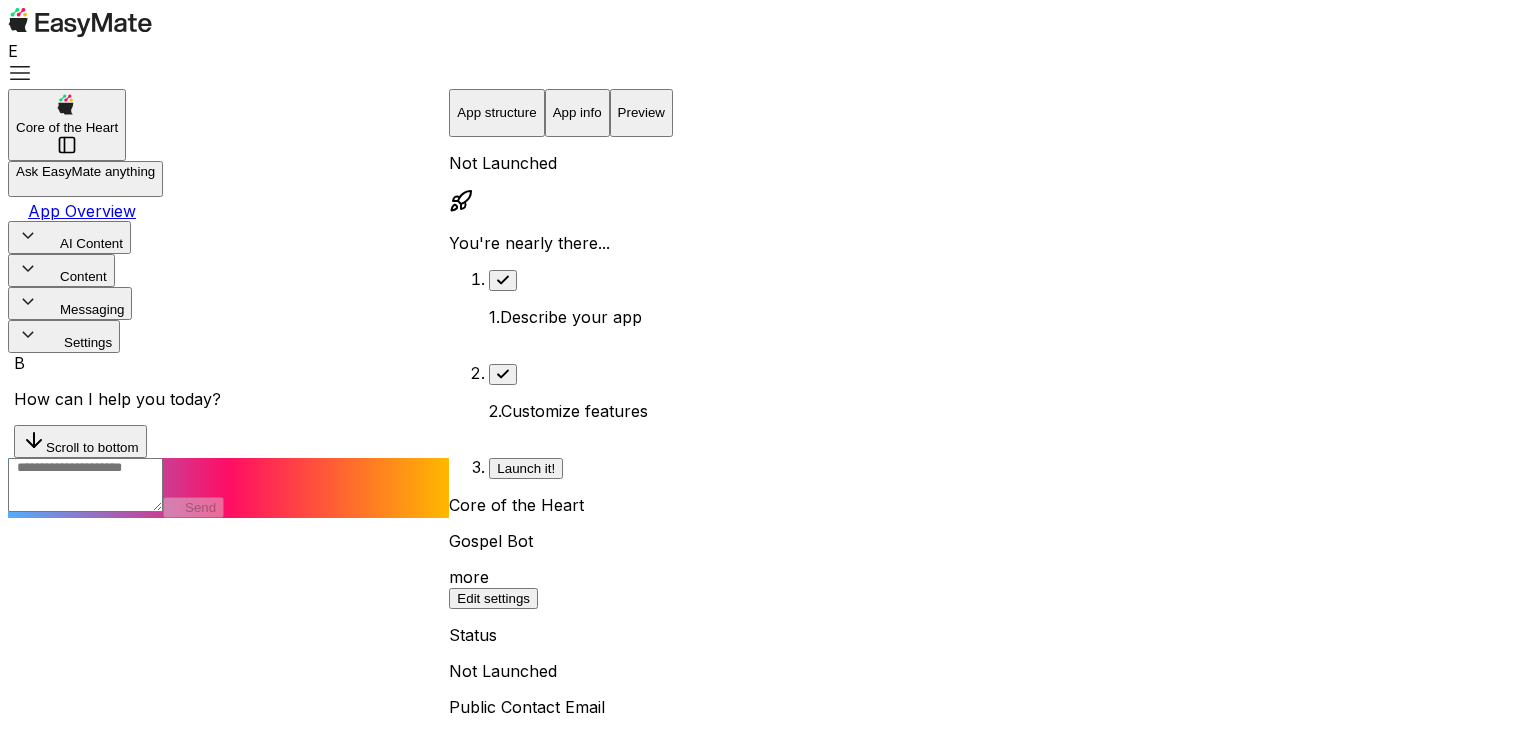 scroll, scrollTop: 0, scrollLeft: 0, axis: both 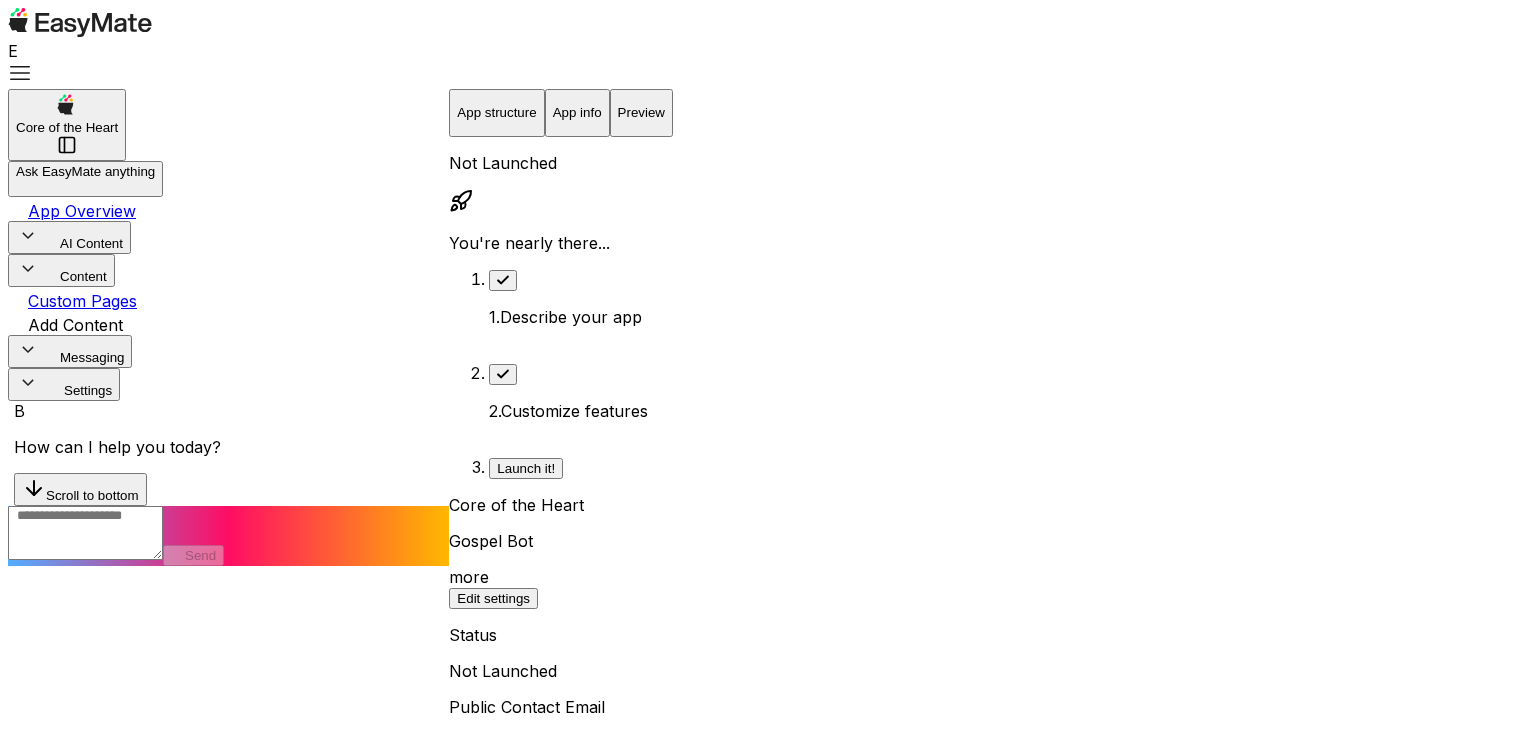 click on "AI Content" at bounding box center (91, 243) 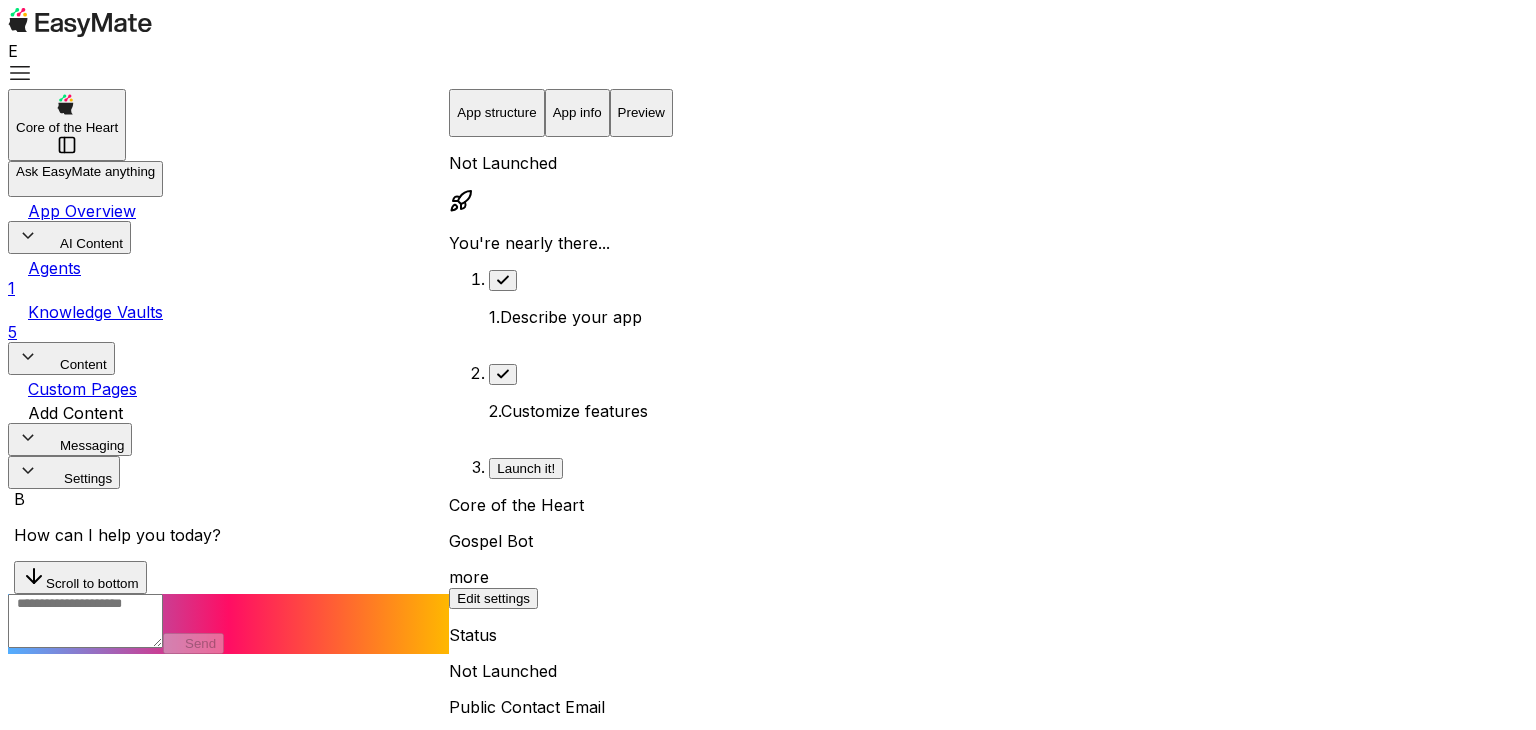 click on "Agents" at bounding box center [54, 268] 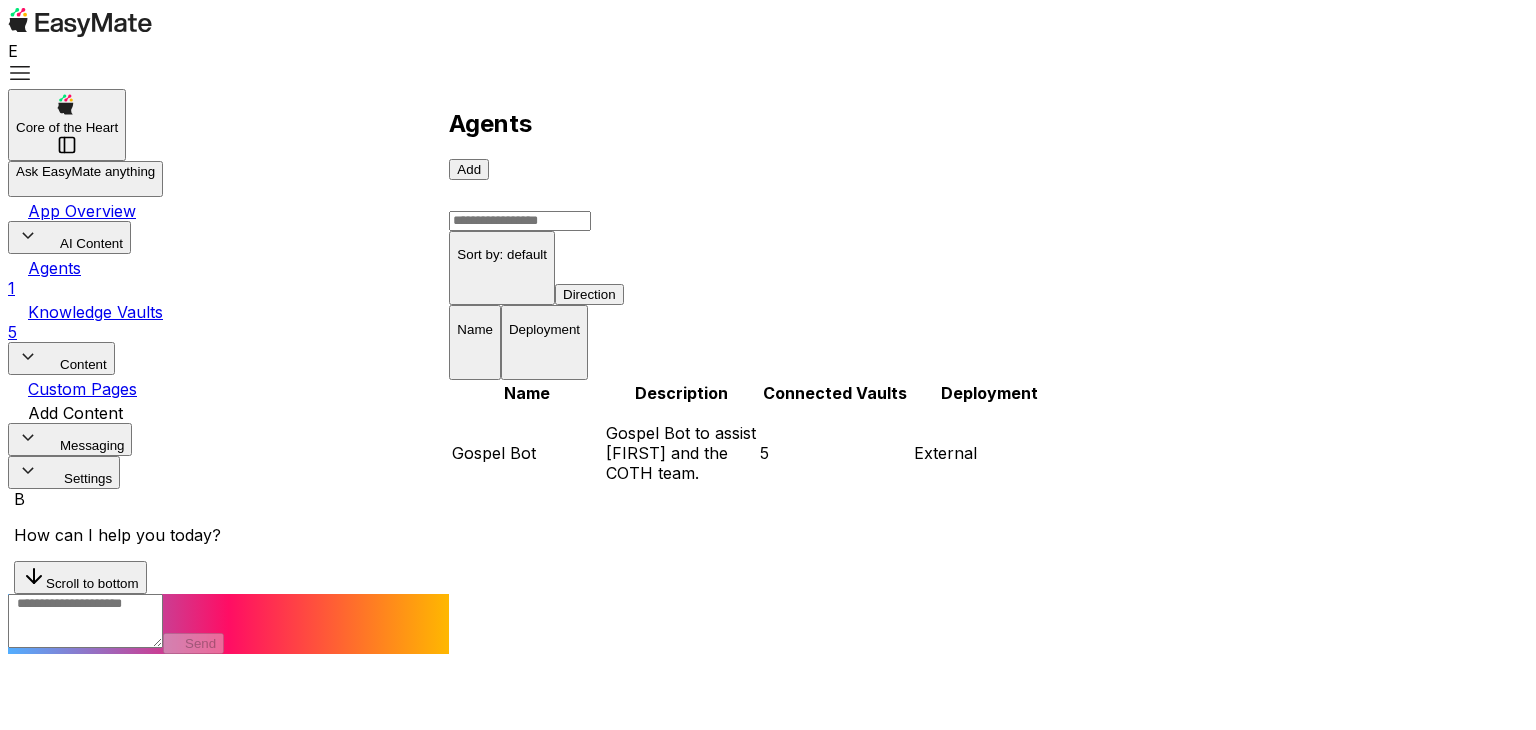 click on "Gospel Bot" at bounding box center [527, 453] 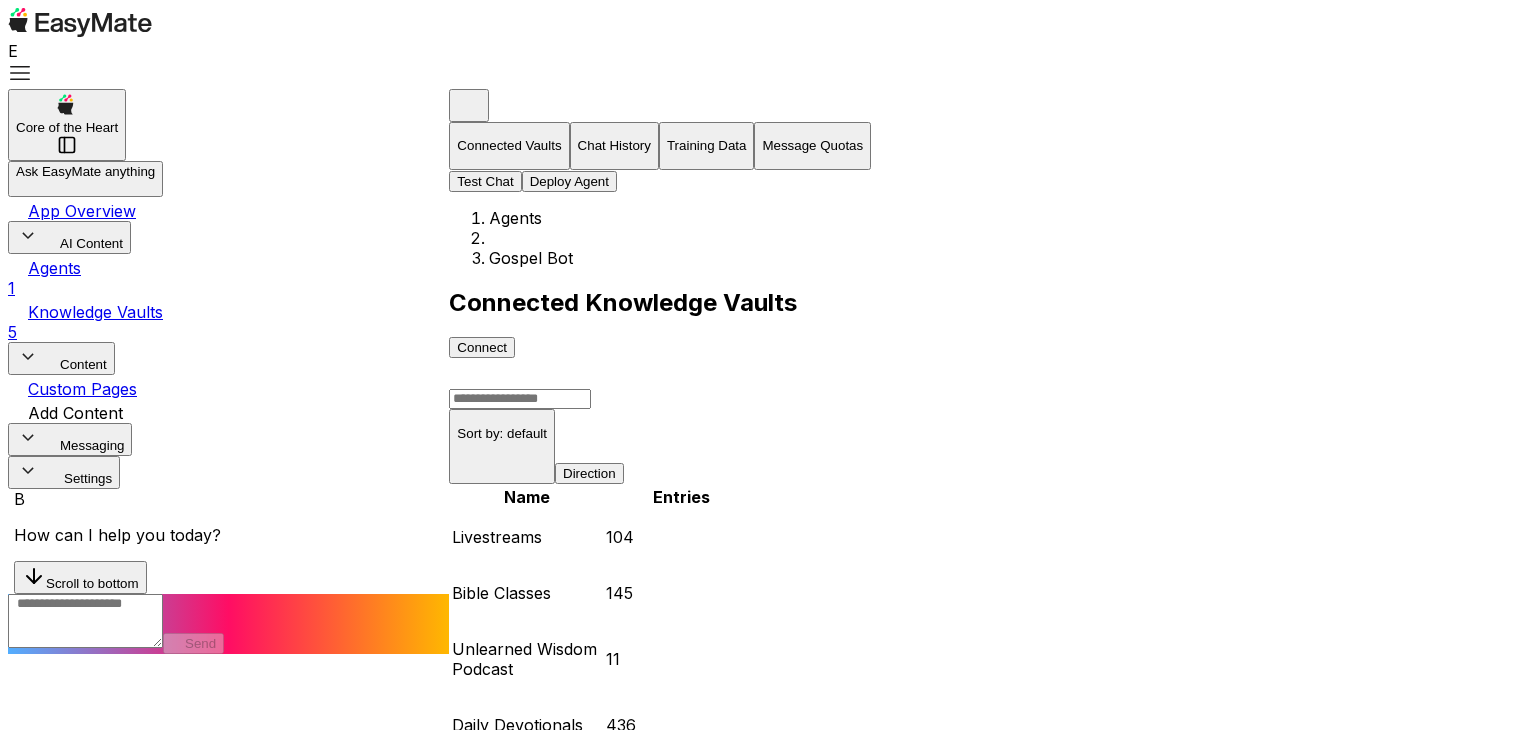 scroll, scrollTop: 40, scrollLeft: 0, axis: vertical 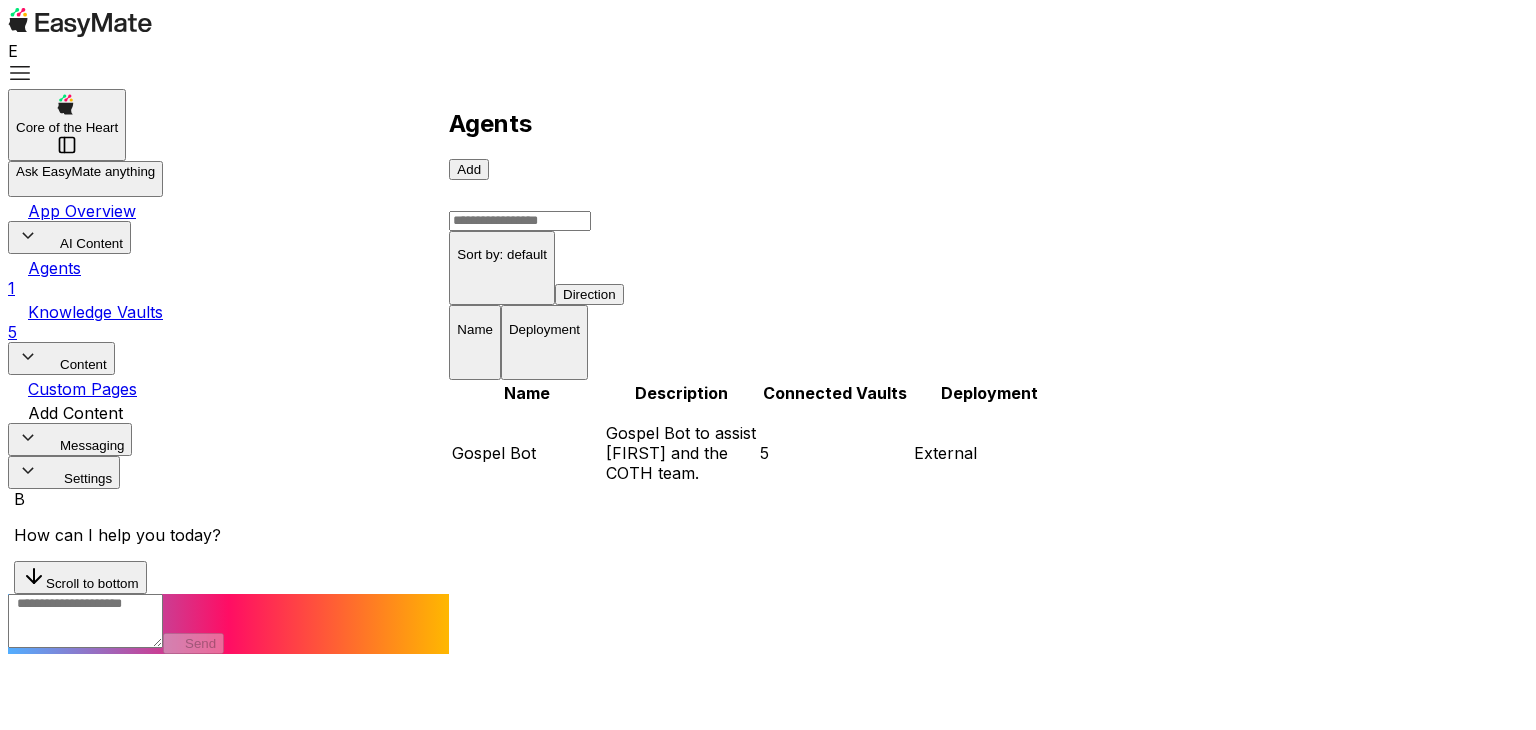 click on "Name" at bounding box center (527, 393) 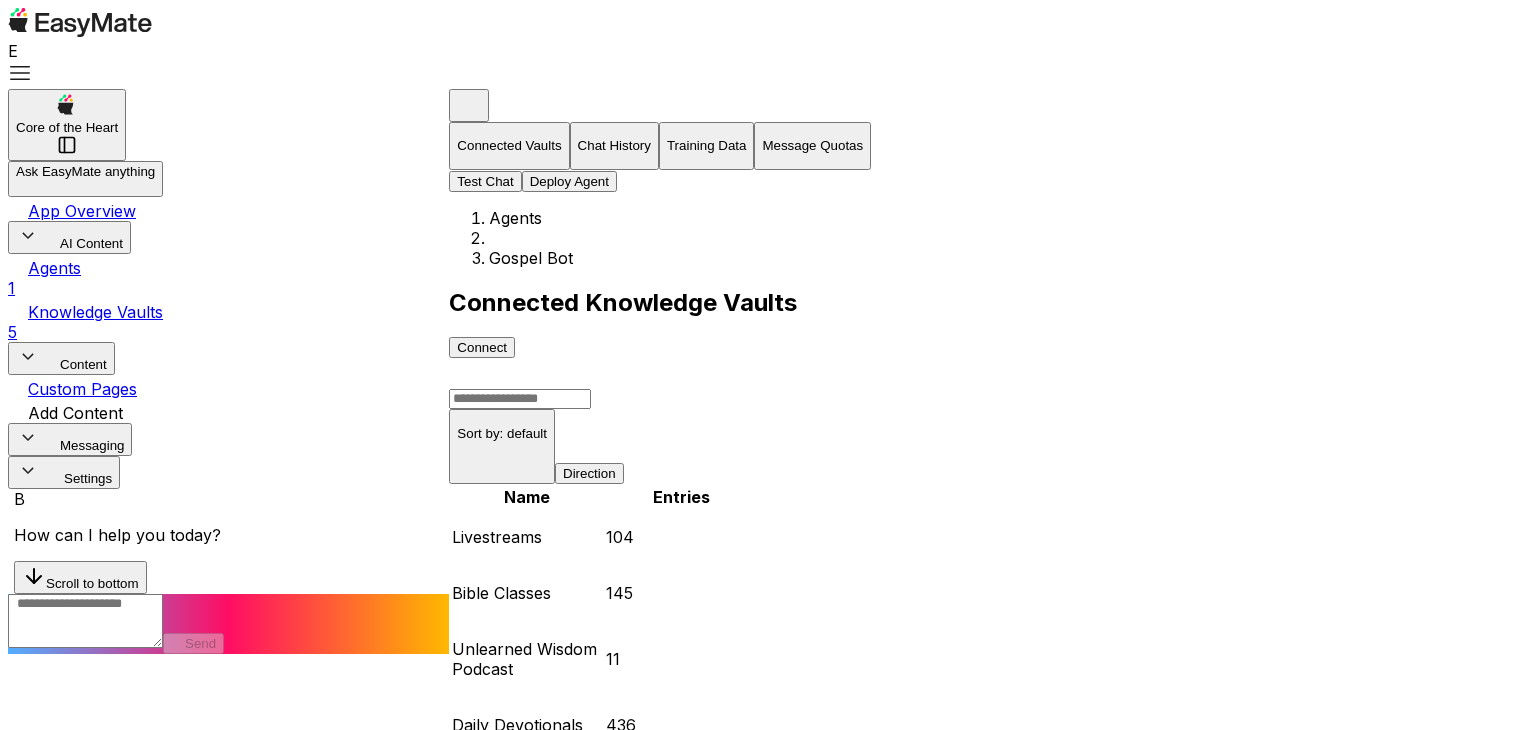 click on "Test Chat" at bounding box center [485, 181] 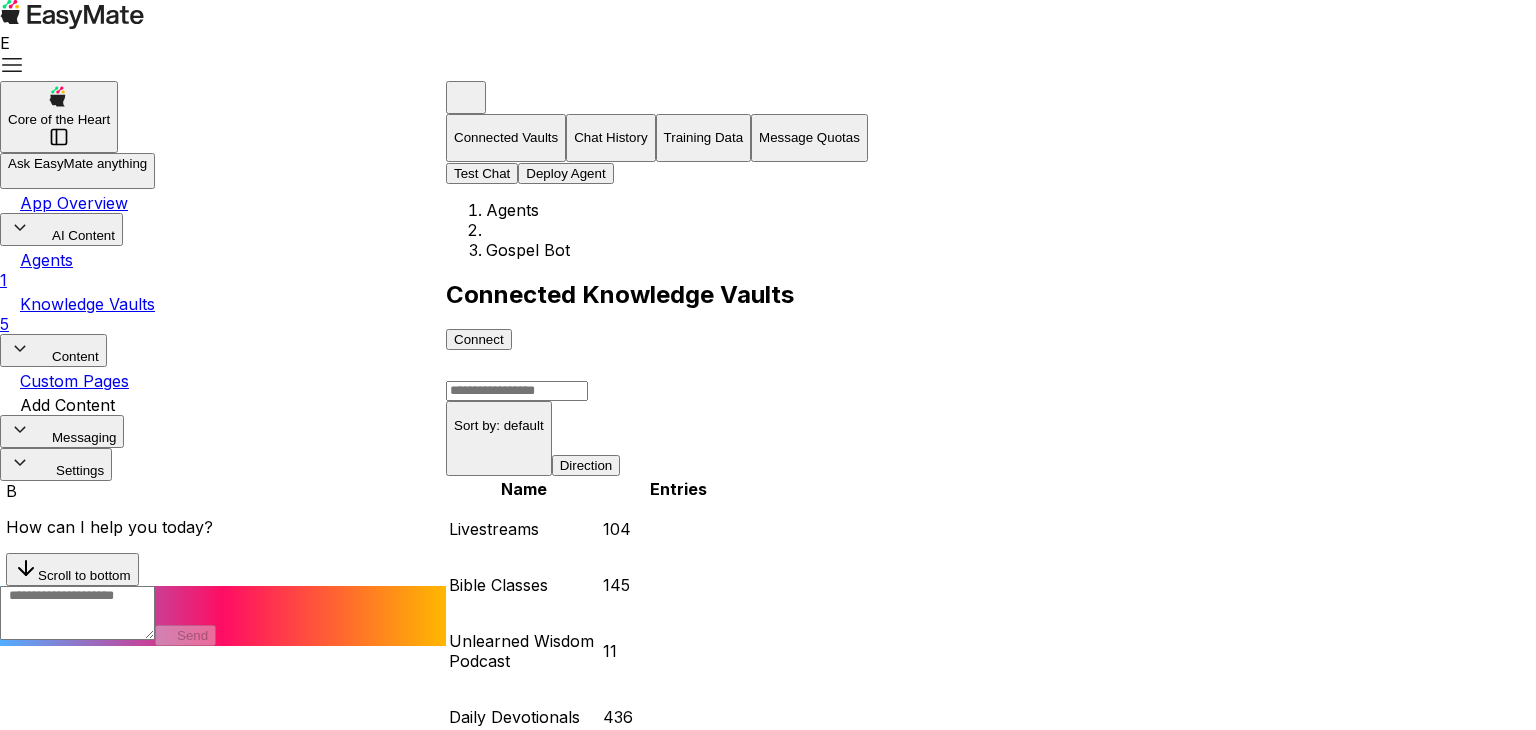 click at bounding box center [77, 1159] 